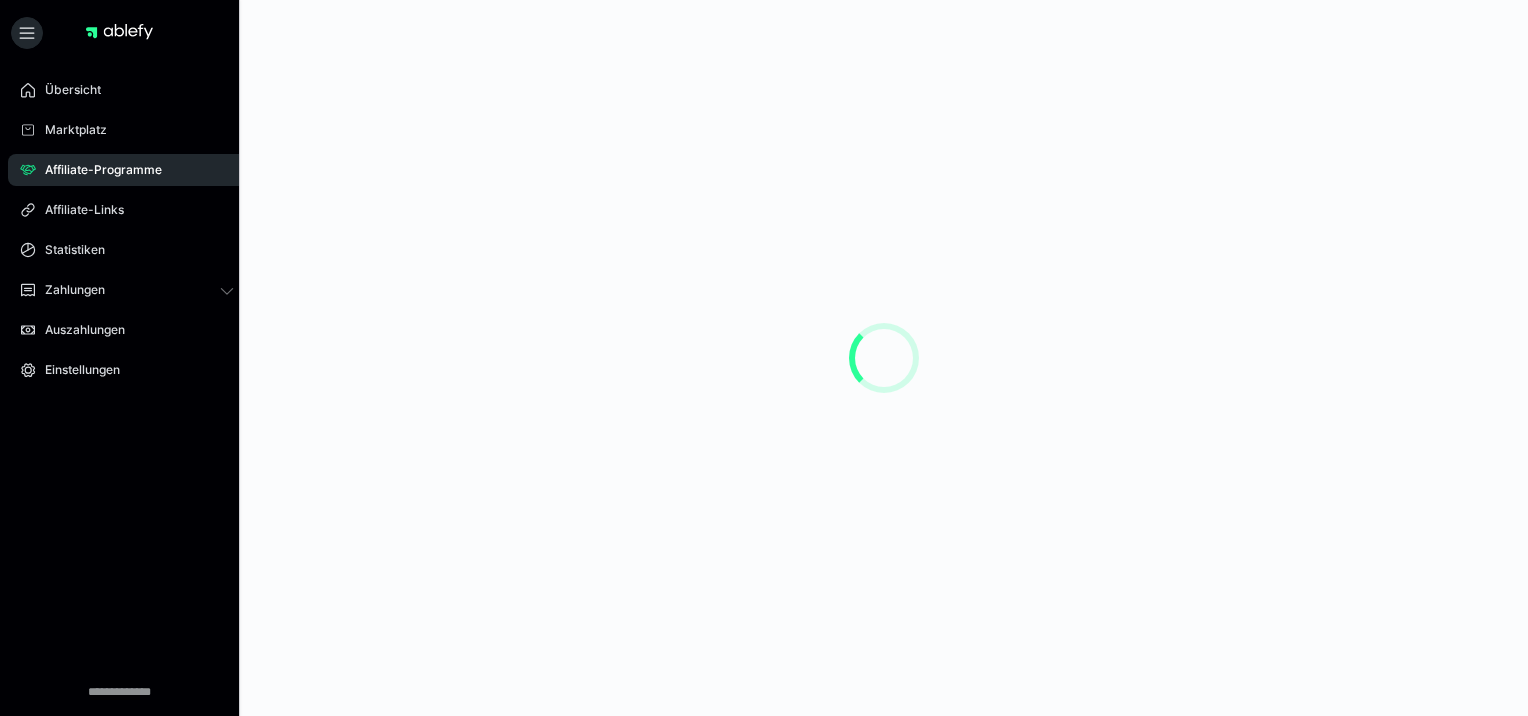 scroll, scrollTop: 0, scrollLeft: 0, axis: both 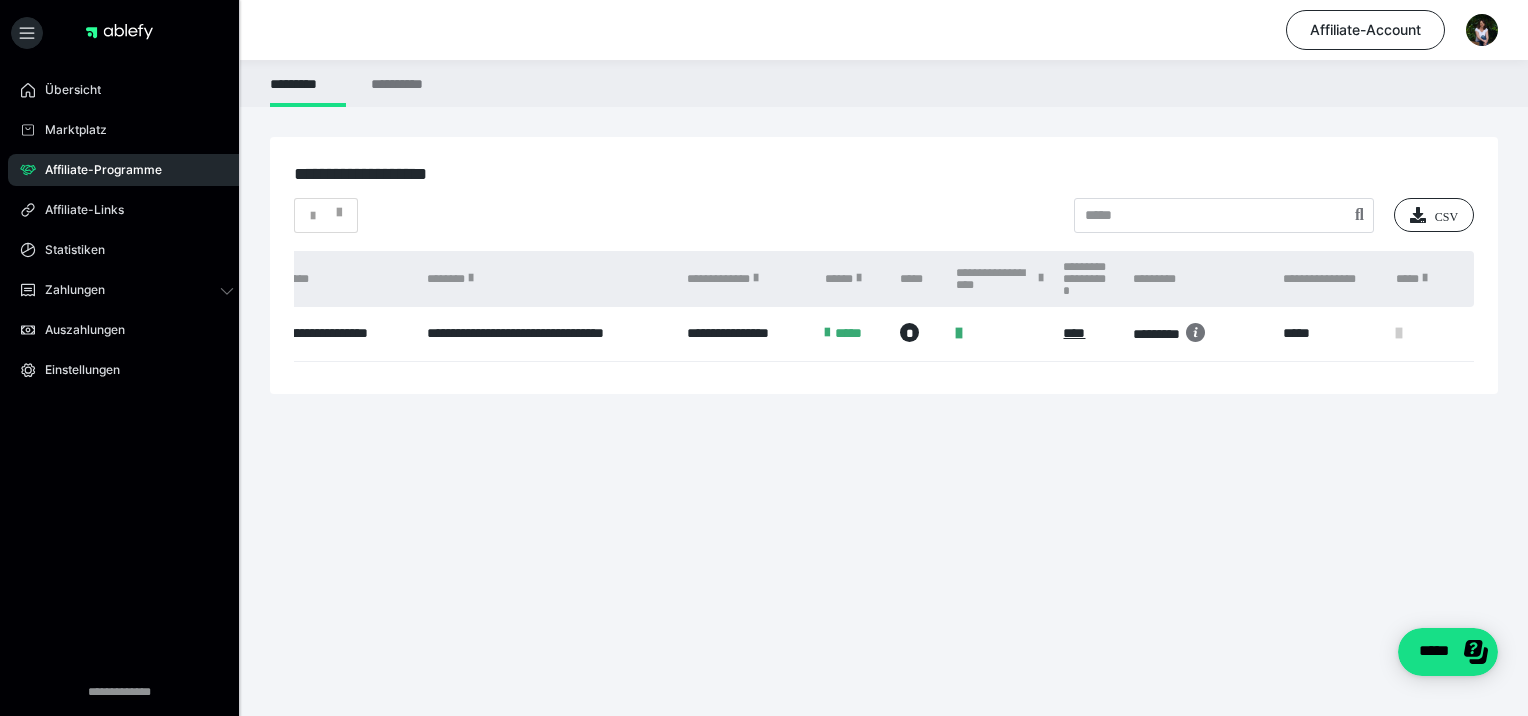 click on "*****" at bounding box center [1420, 279] 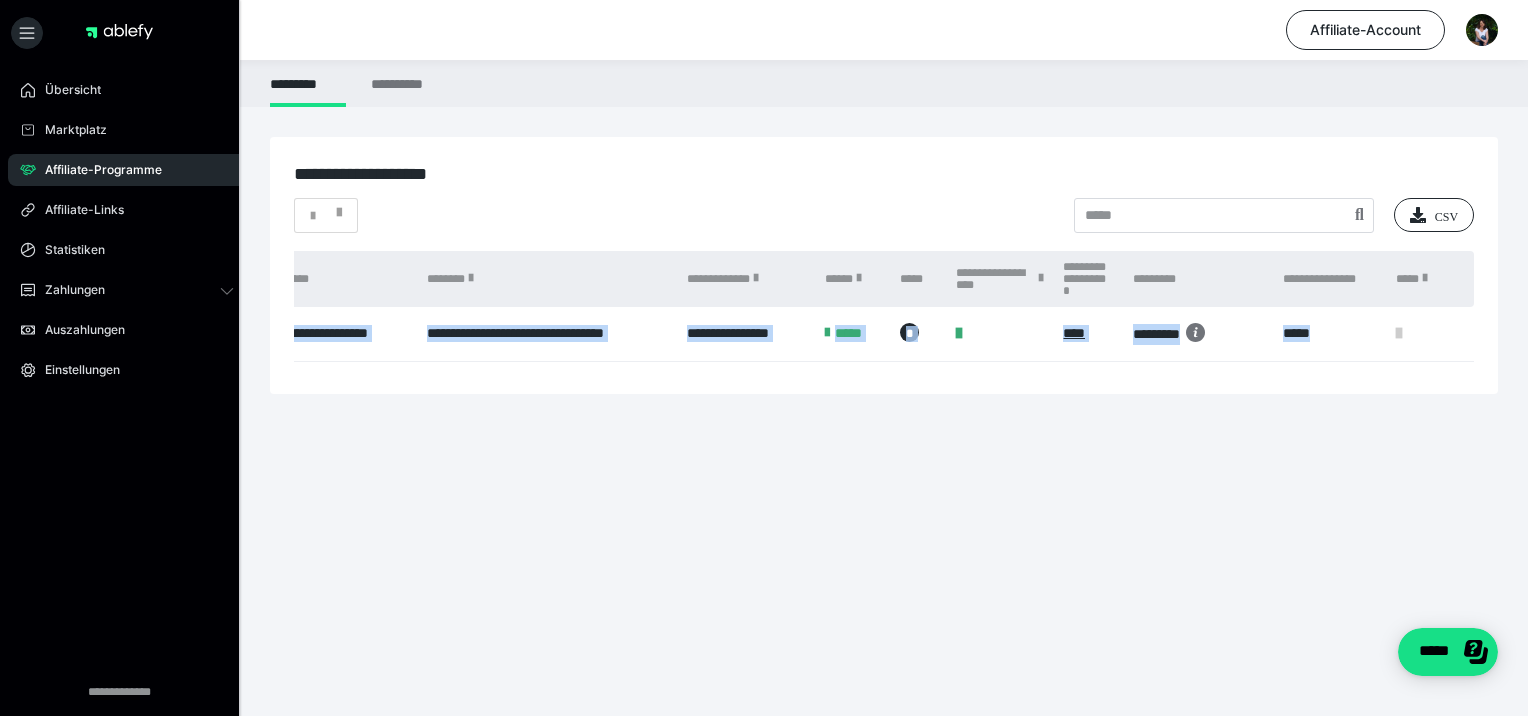 drag, startPoint x: 1387, startPoint y: 353, endPoint x: 1193, endPoint y: 387, distance: 196.95685 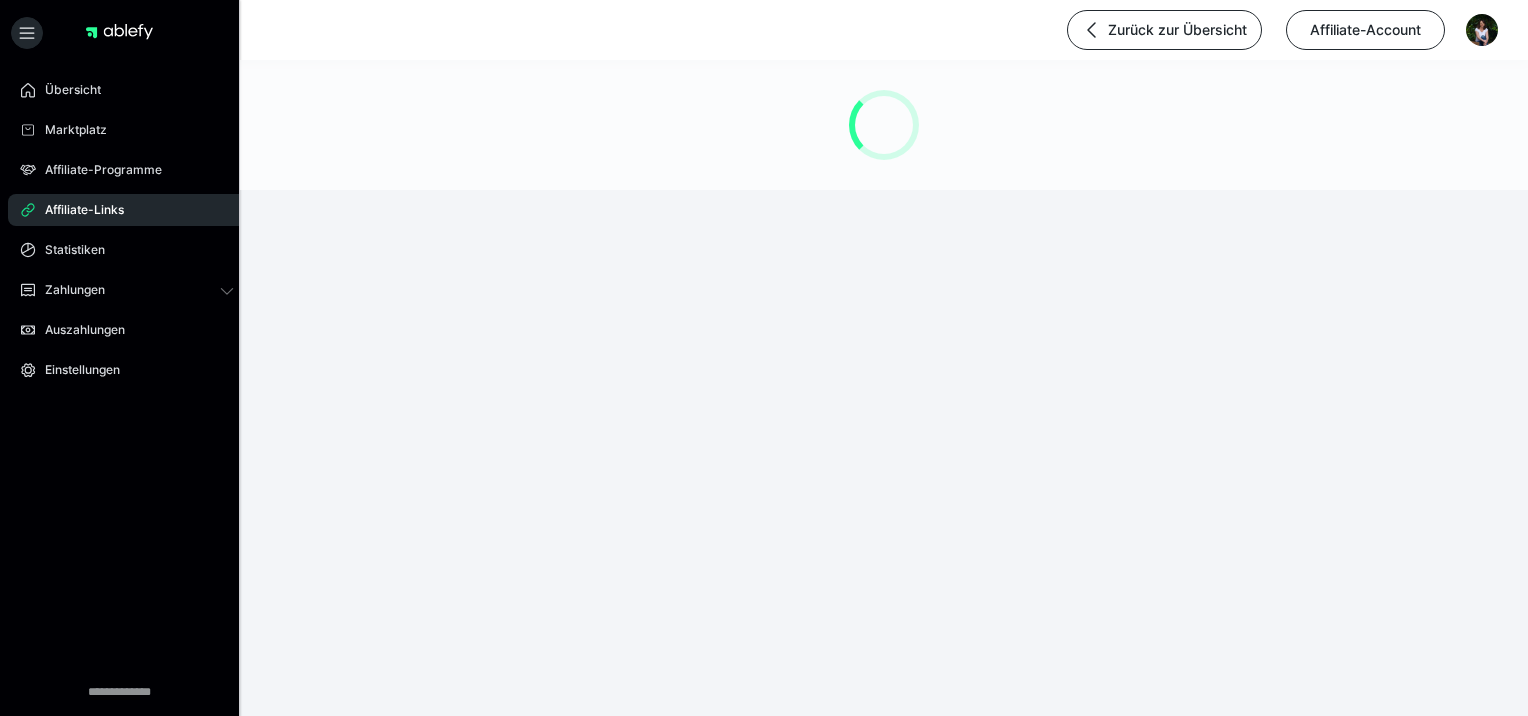 scroll, scrollTop: 0, scrollLeft: 0, axis: both 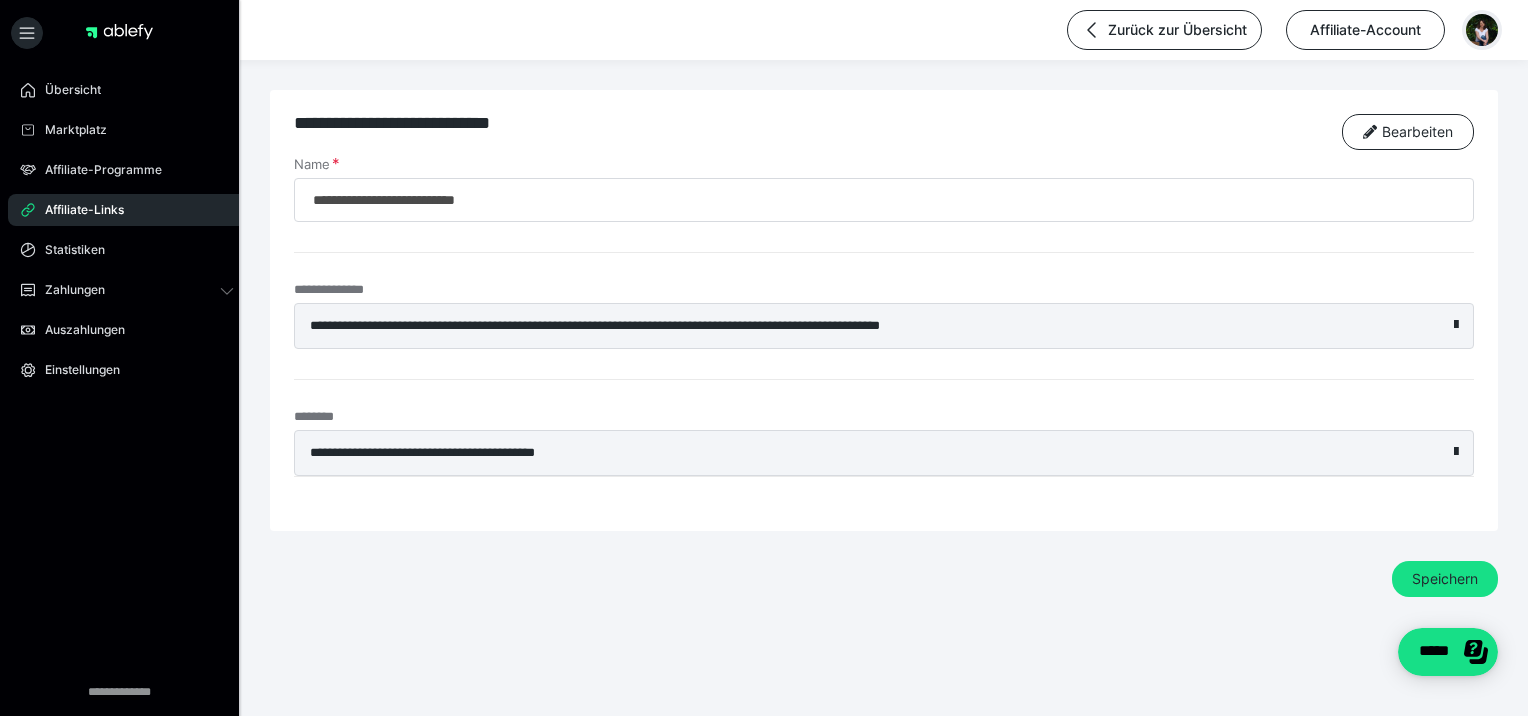 click at bounding box center (1482, 30) 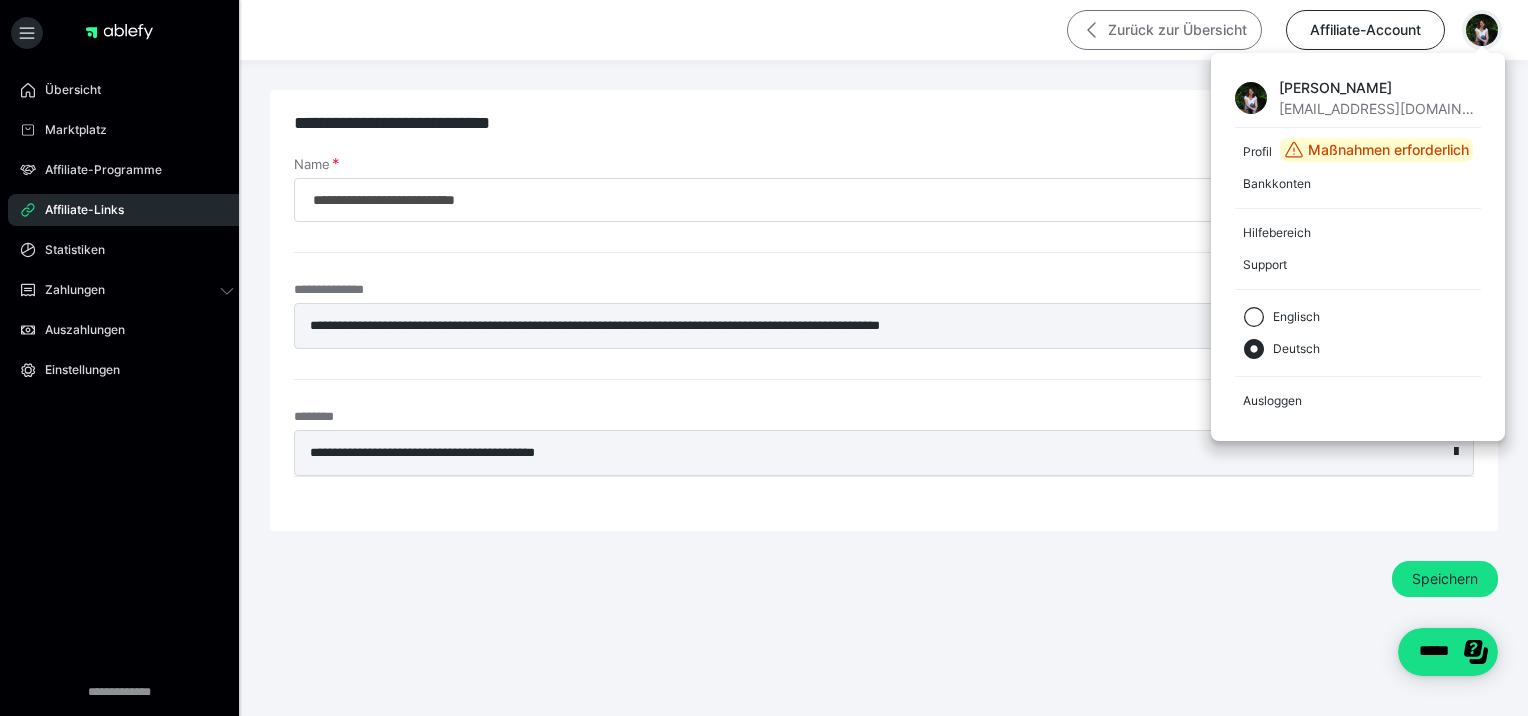 click on "Zurück zur Übersicht" at bounding box center [1164, 30] 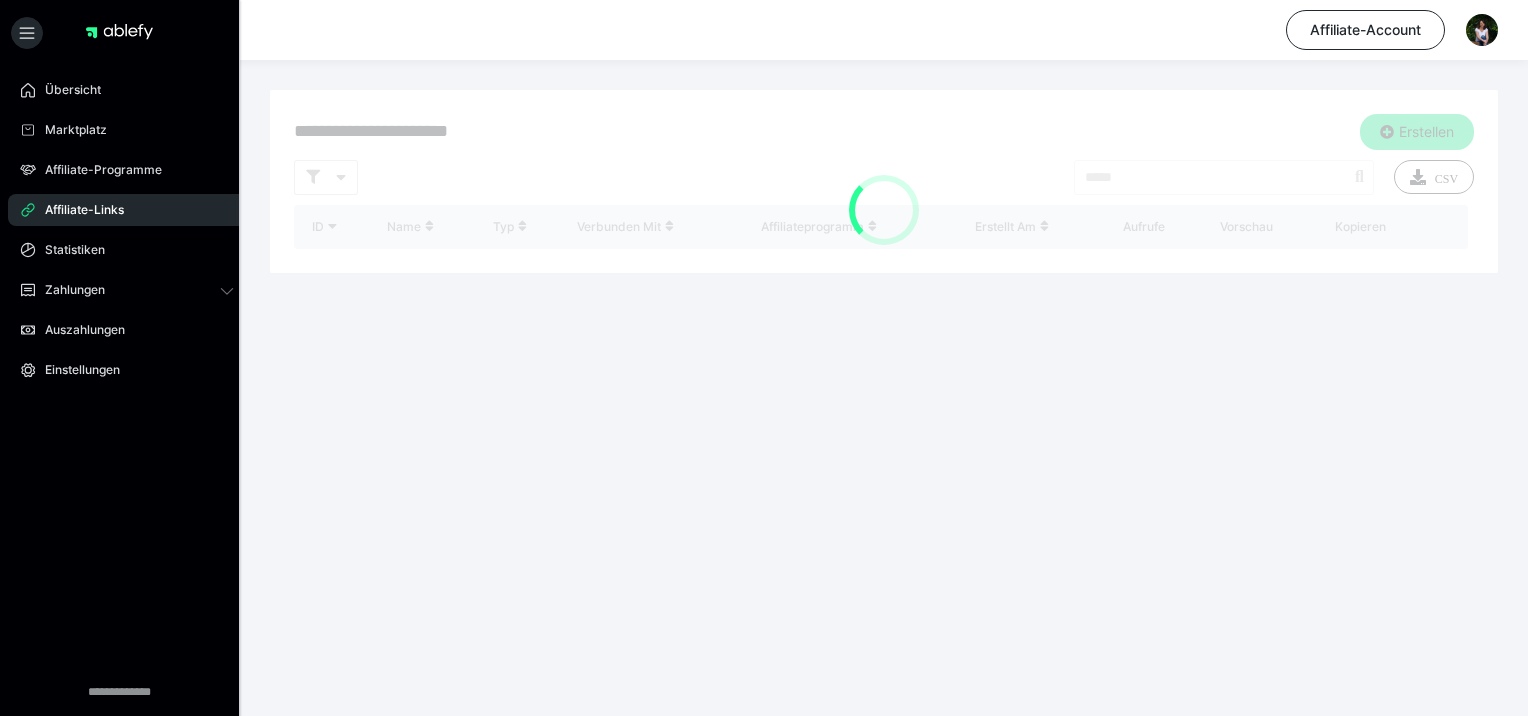 scroll, scrollTop: 0, scrollLeft: 0, axis: both 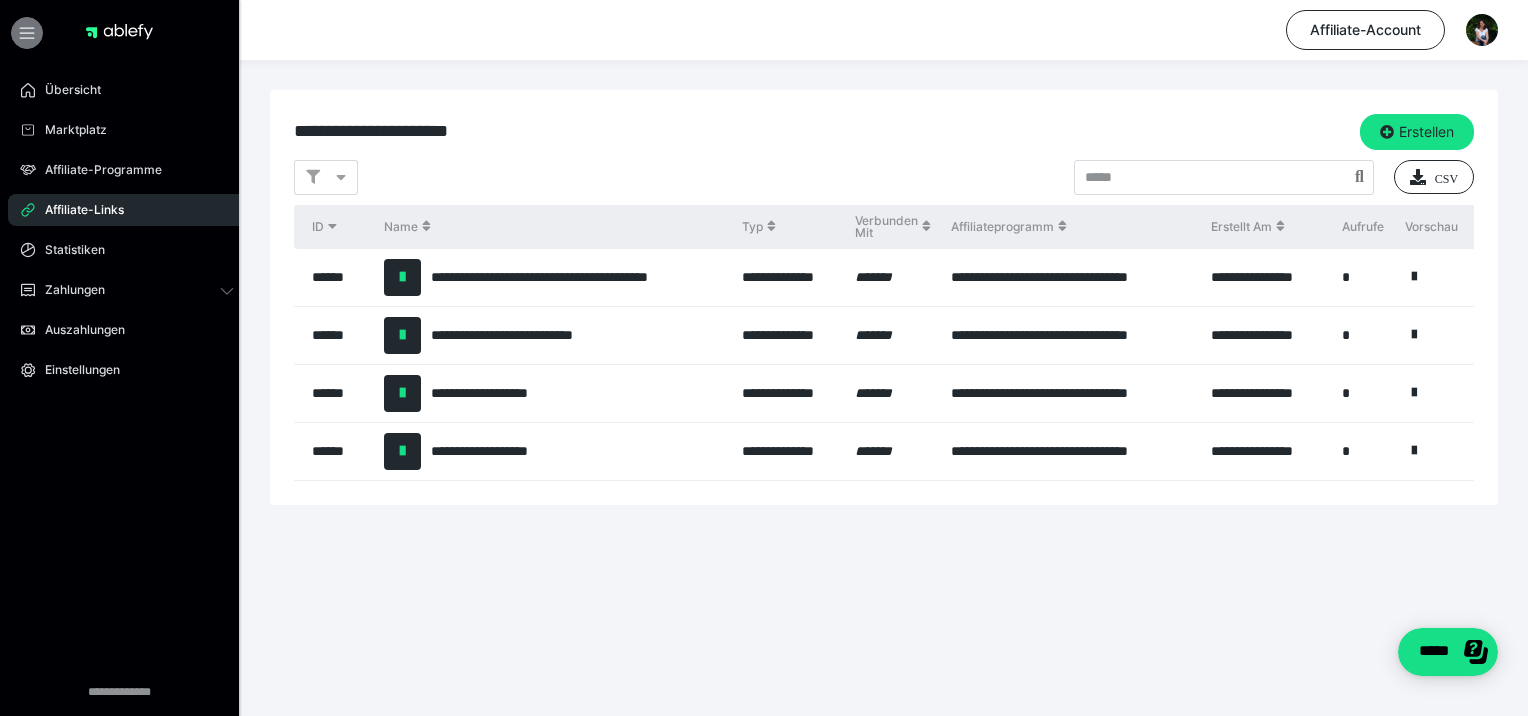 click 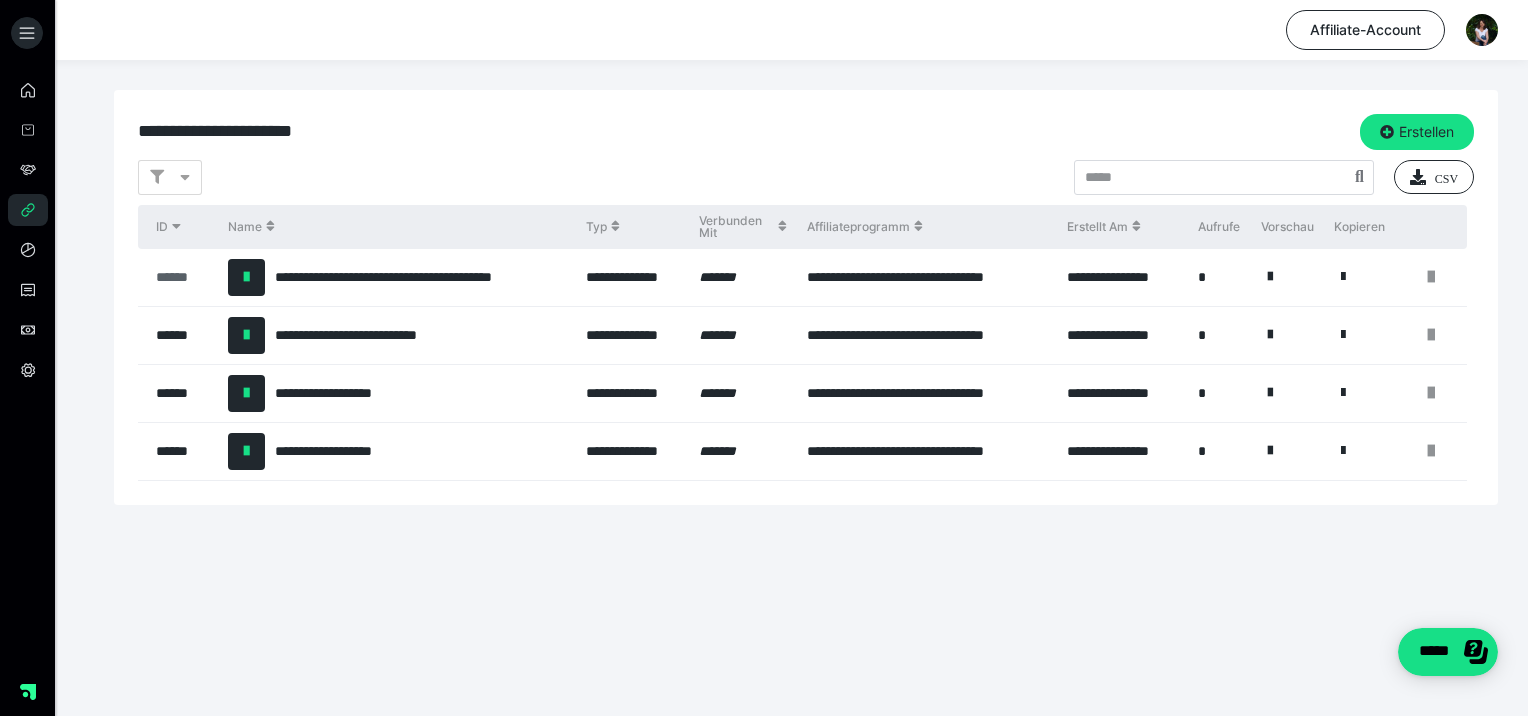 click on "******" at bounding box center [182, 277] 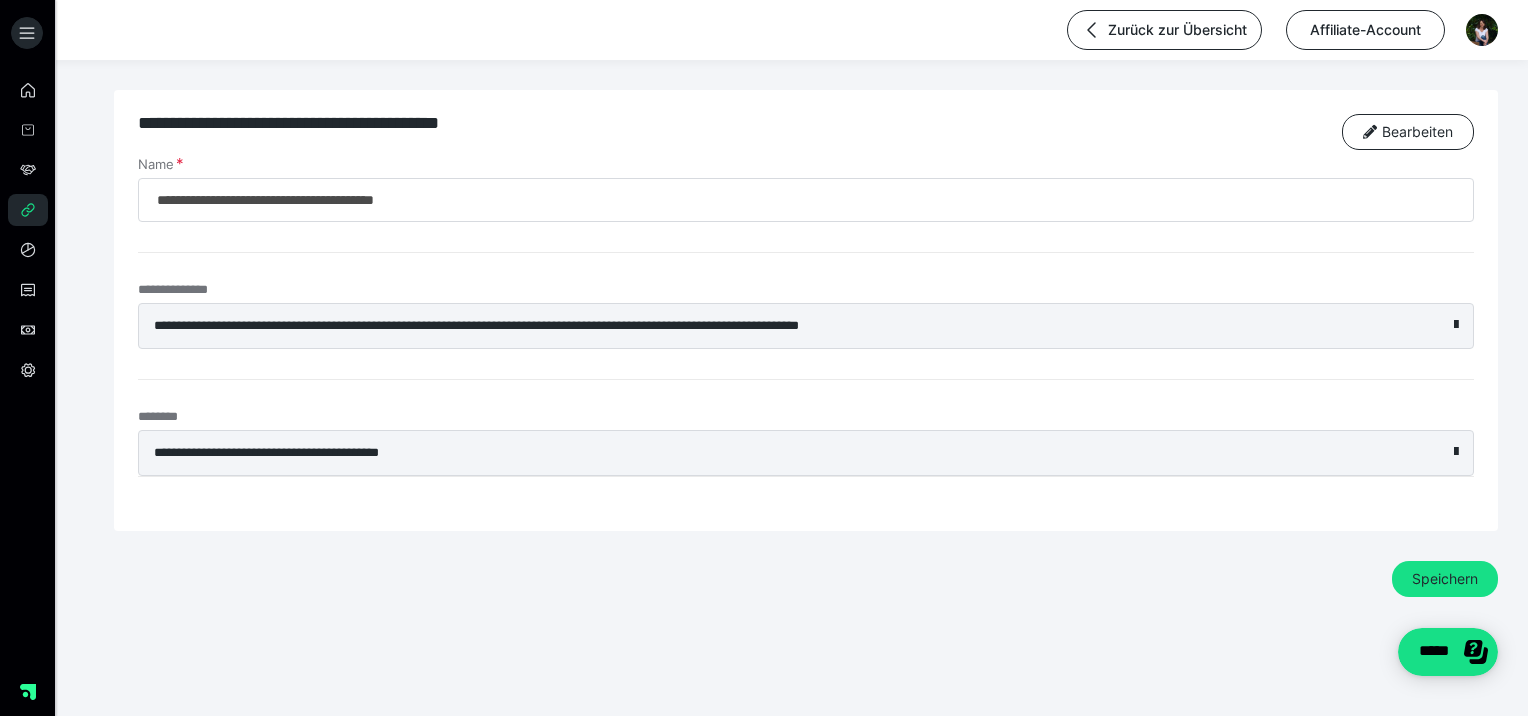 click on "**********" at bounding box center (761, 453) 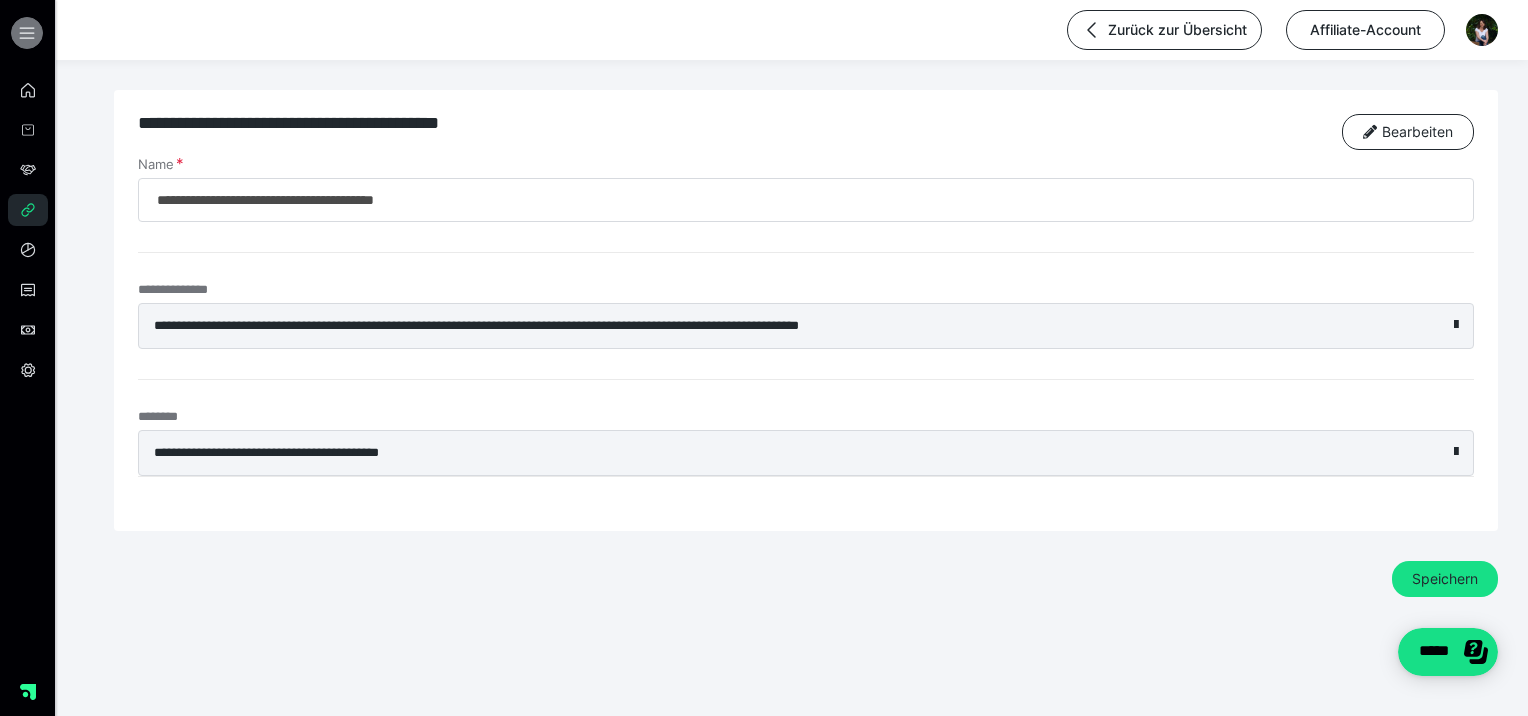click 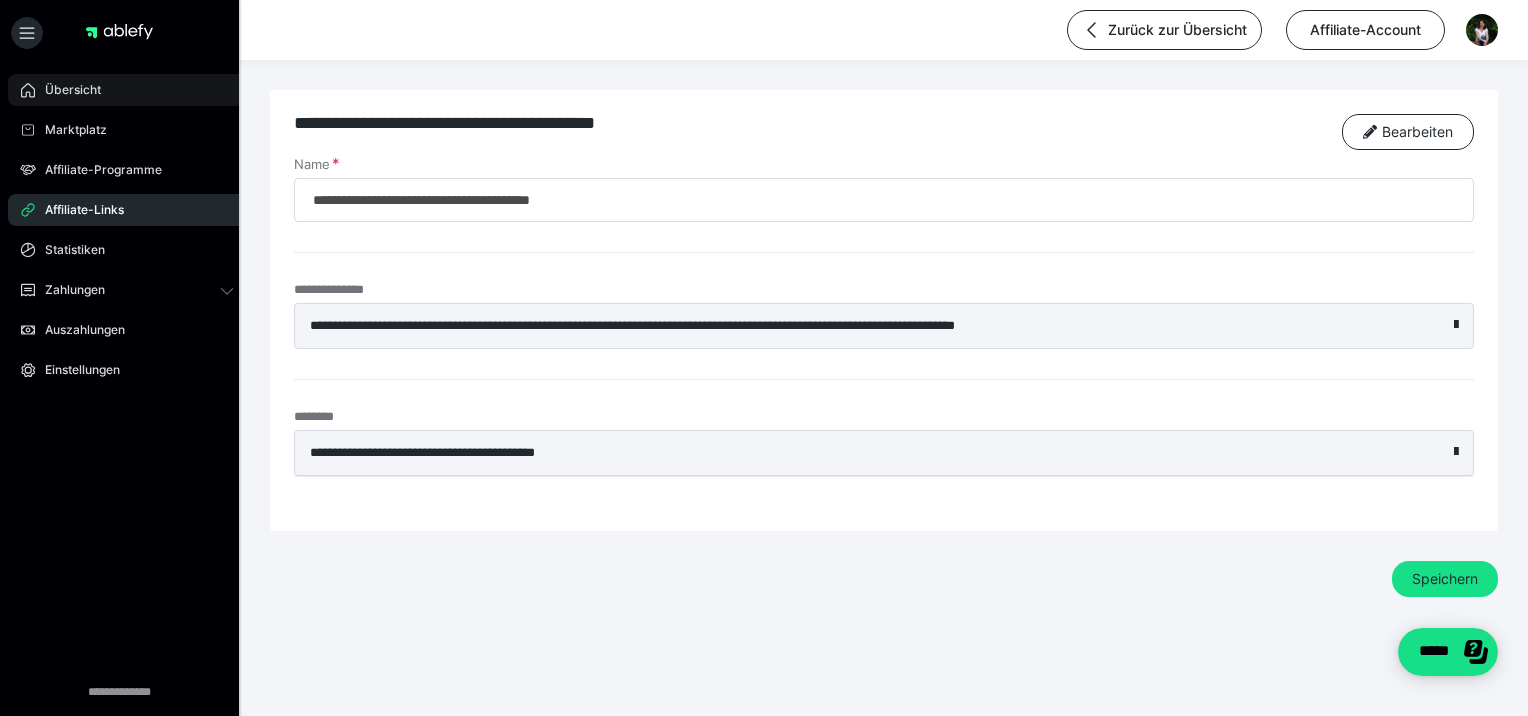 click on "Übersicht" at bounding box center (66, 90) 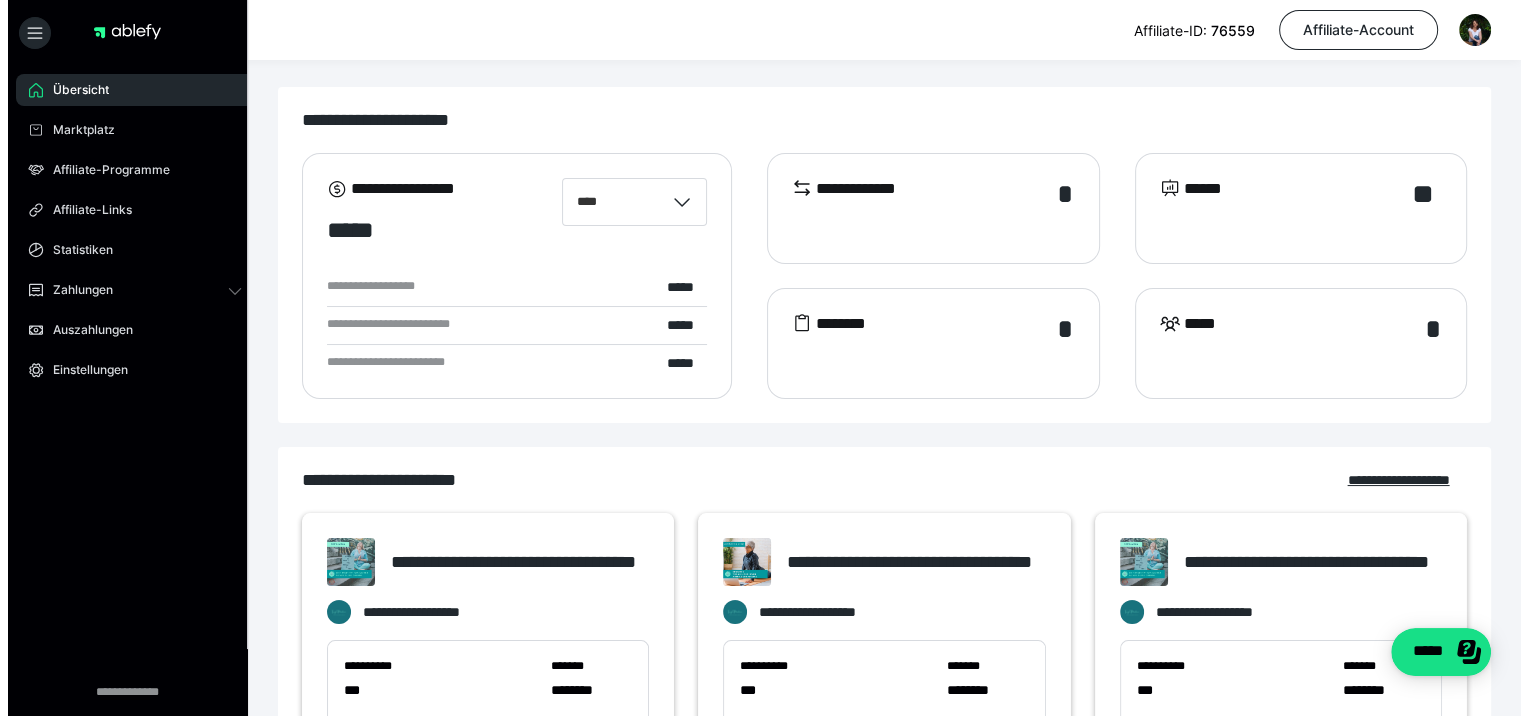 scroll, scrollTop: 0, scrollLeft: 0, axis: both 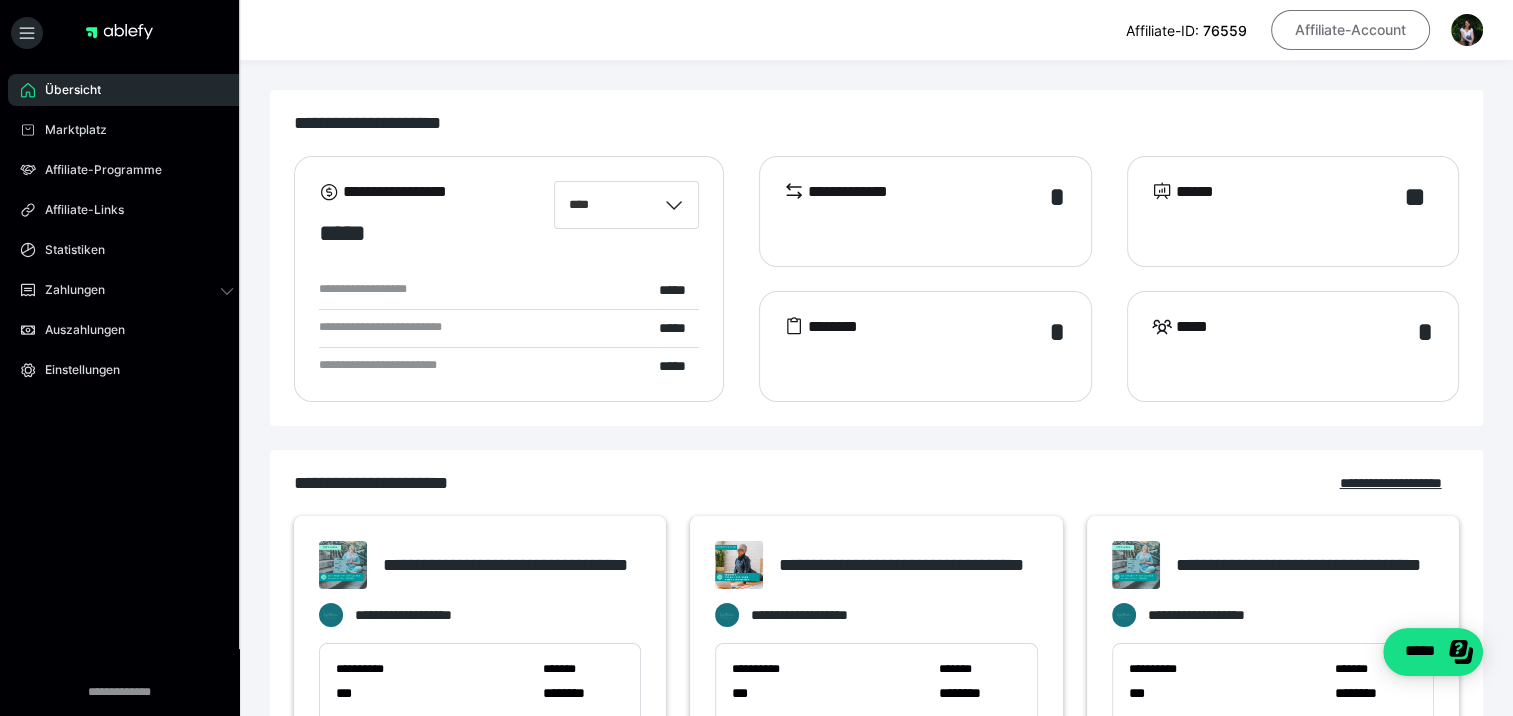 click on "Affiliate-Account" at bounding box center (1350, 30) 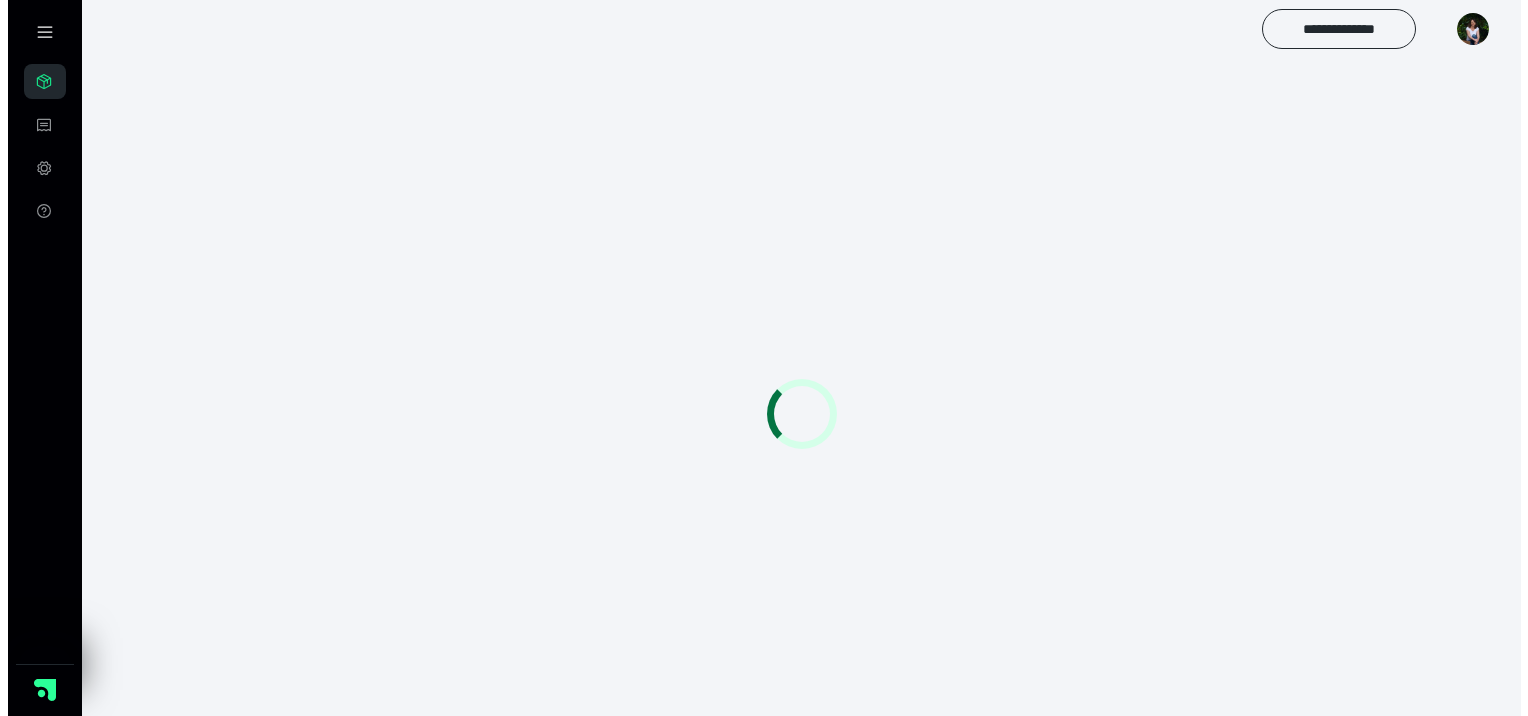 scroll, scrollTop: 0, scrollLeft: 0, axis: both 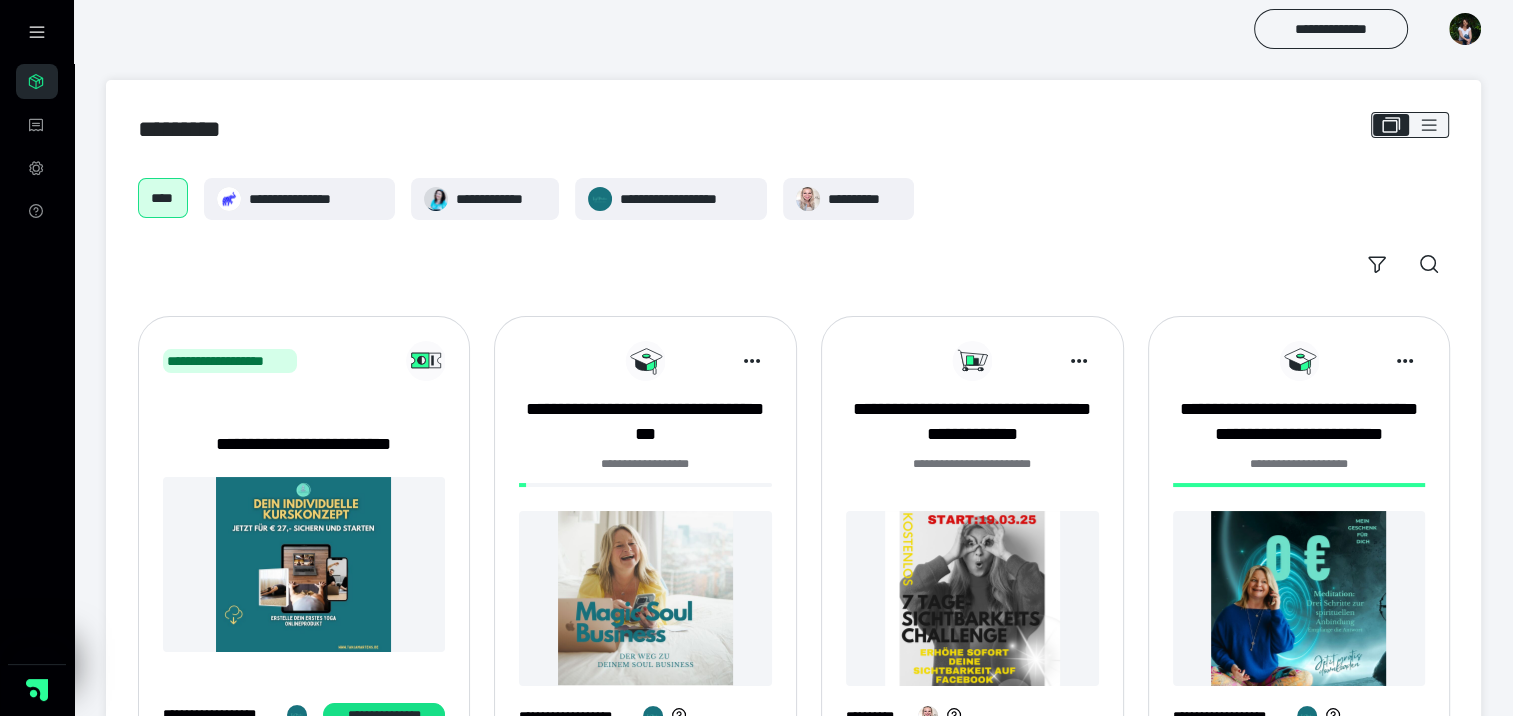 click at bounding box center (645, 598) 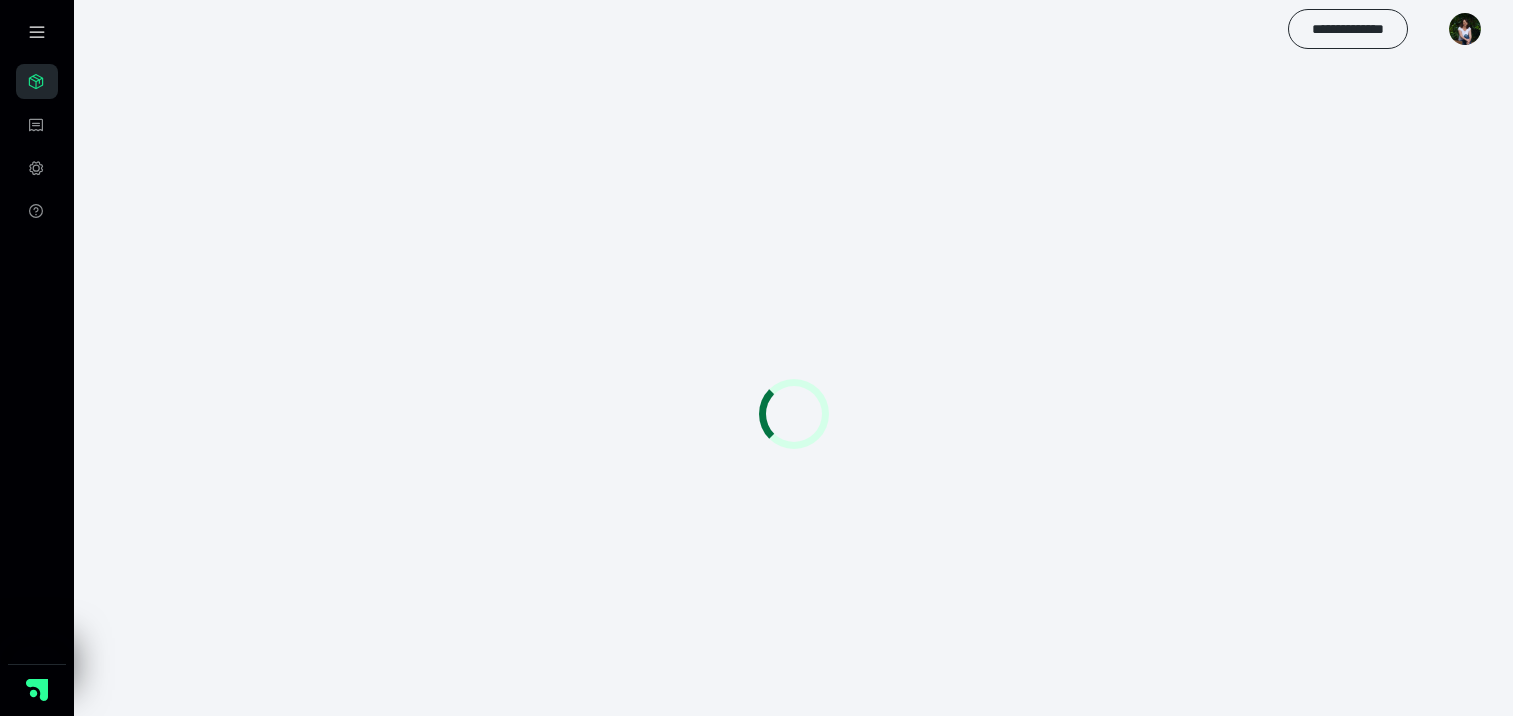 scroll, scrollTop: 0, scrollLeft: 0, axis: both 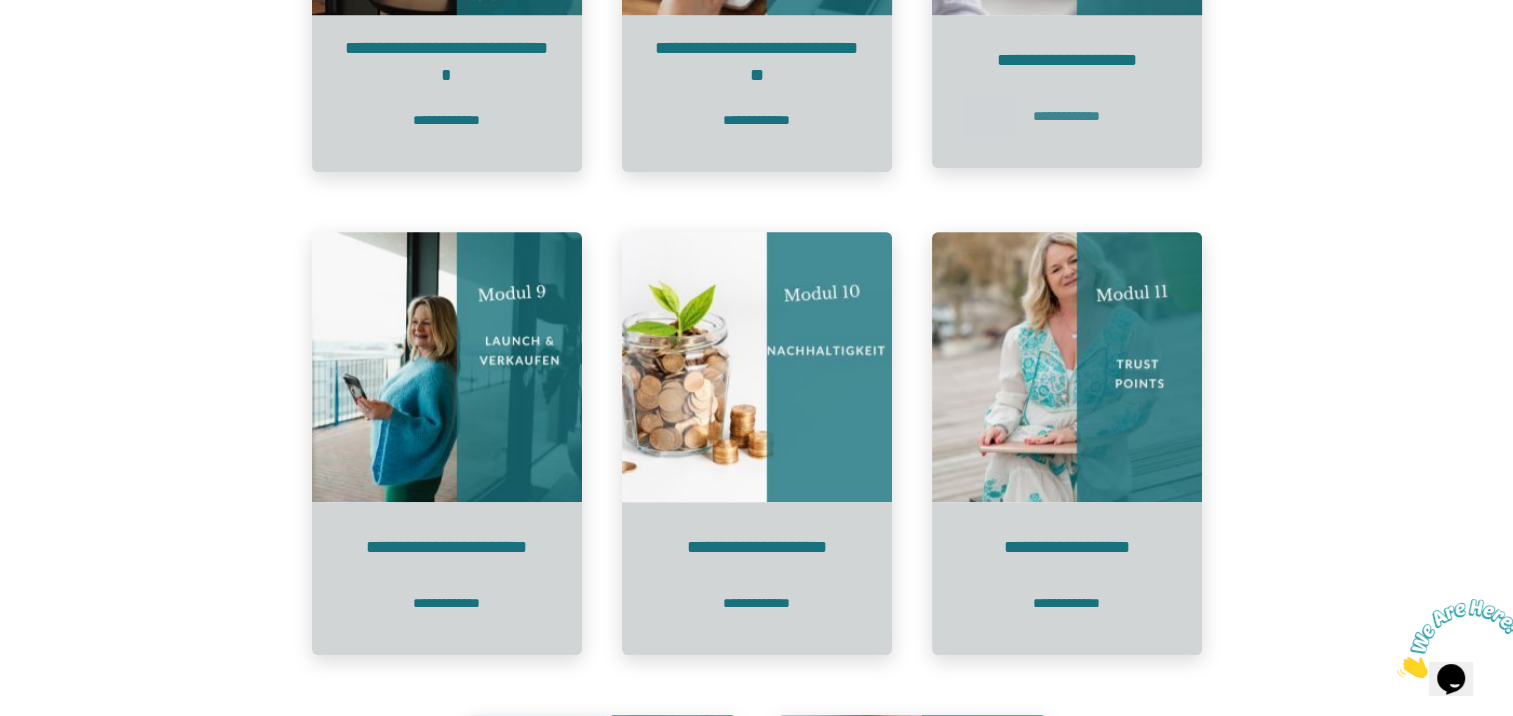 click on "**********" at bounding box center [1067, 116] 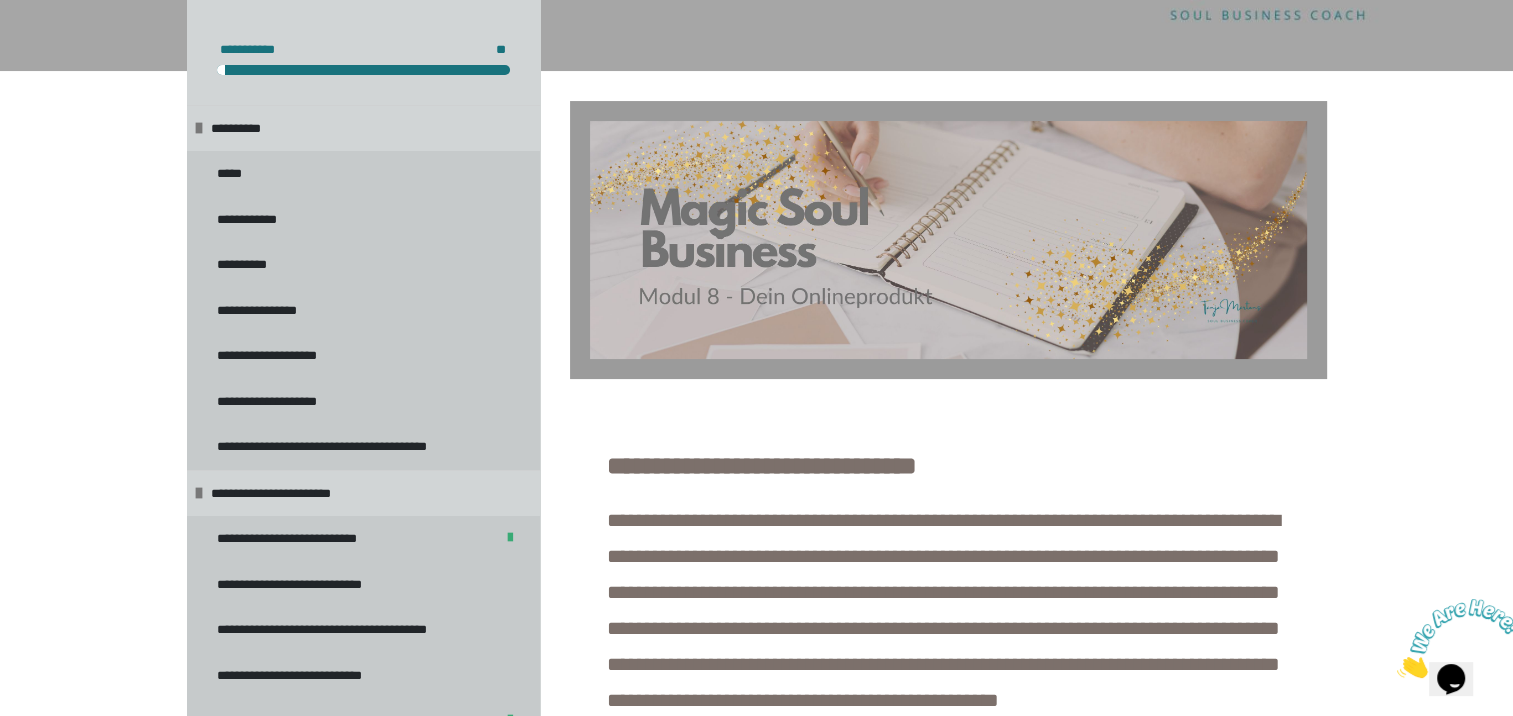 scroll, scrollTop: 500, scrollLeft: 0, axis: vertical 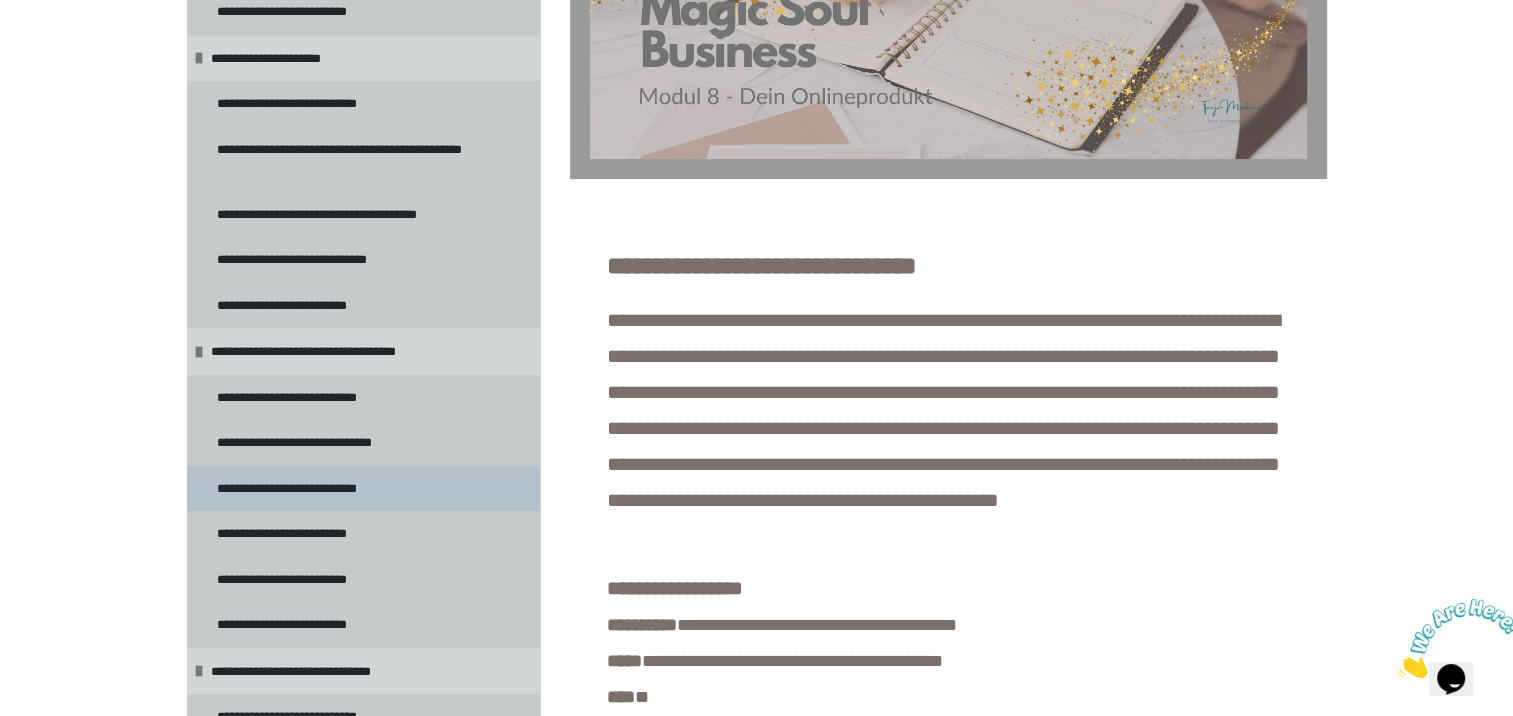 click on "**********" at bounding box center (363, 489) 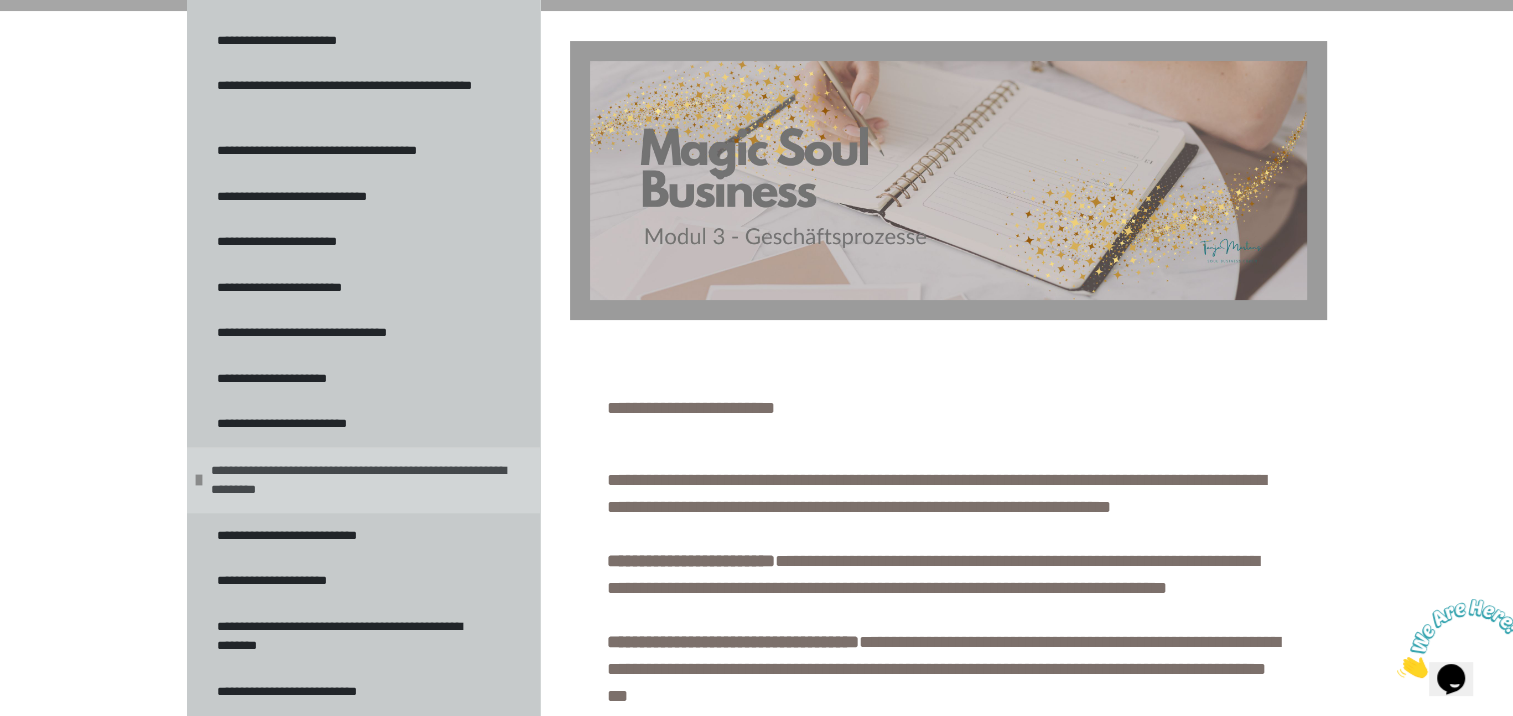 scroll, scrollTop: 1700, scrollLeft: 0, axis: vertical 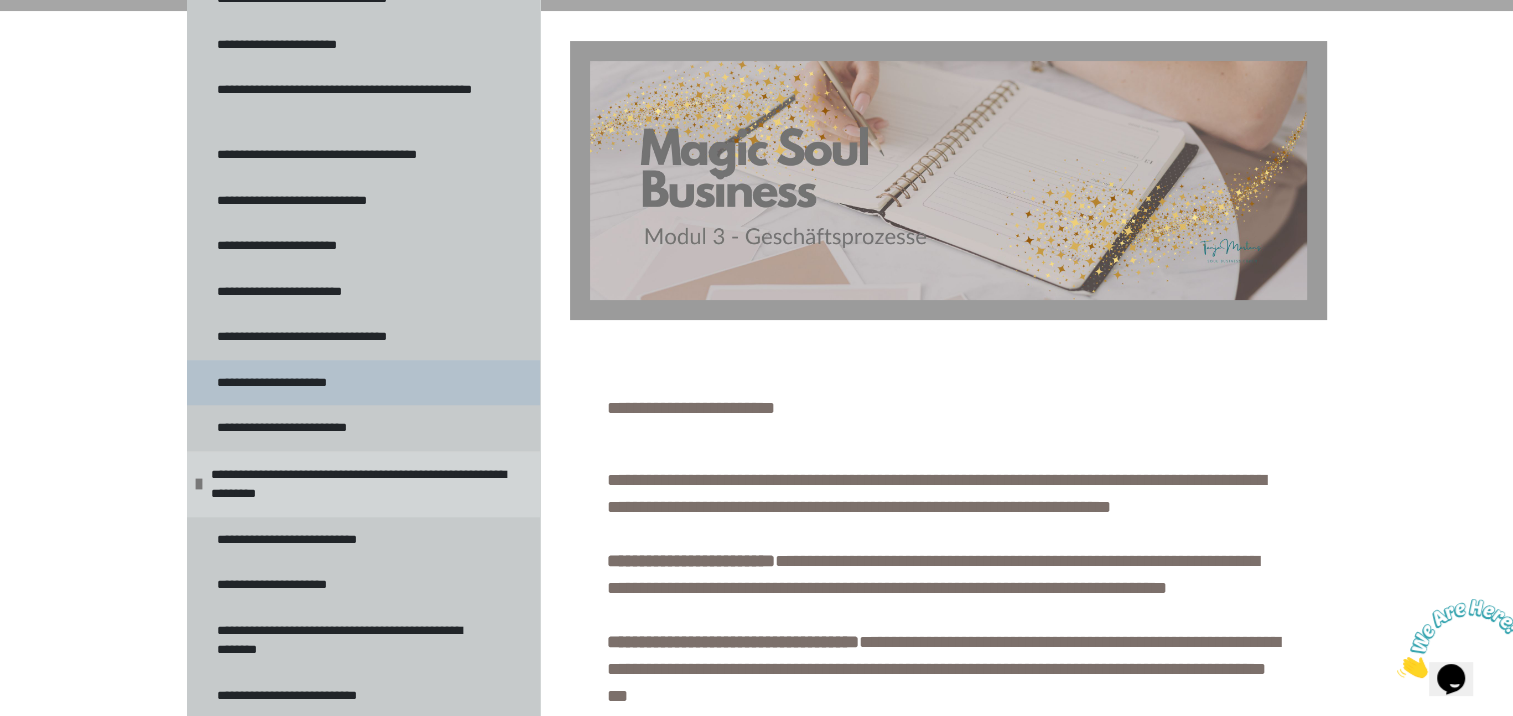 click on "**********" at bounding box center (280, 383) 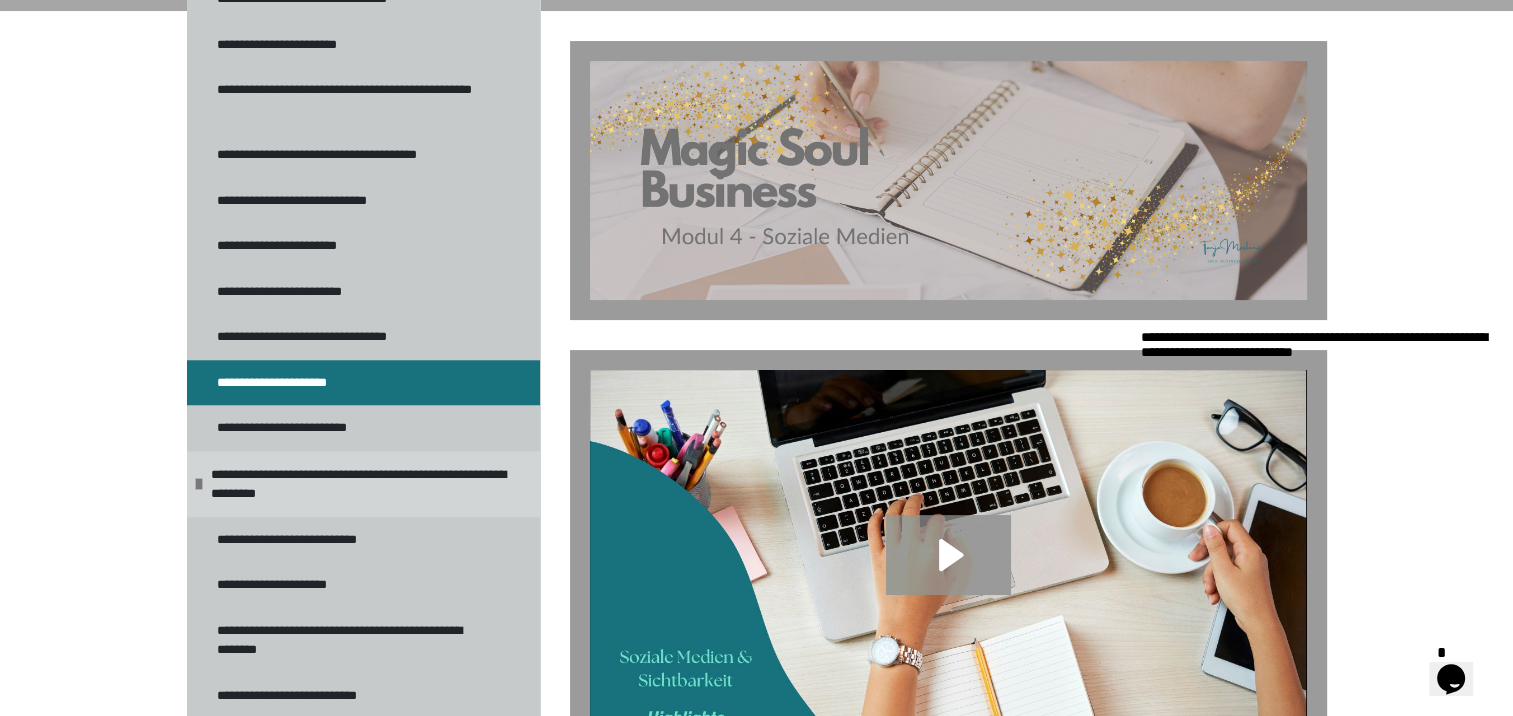 click at bounding box center [1141, 330] 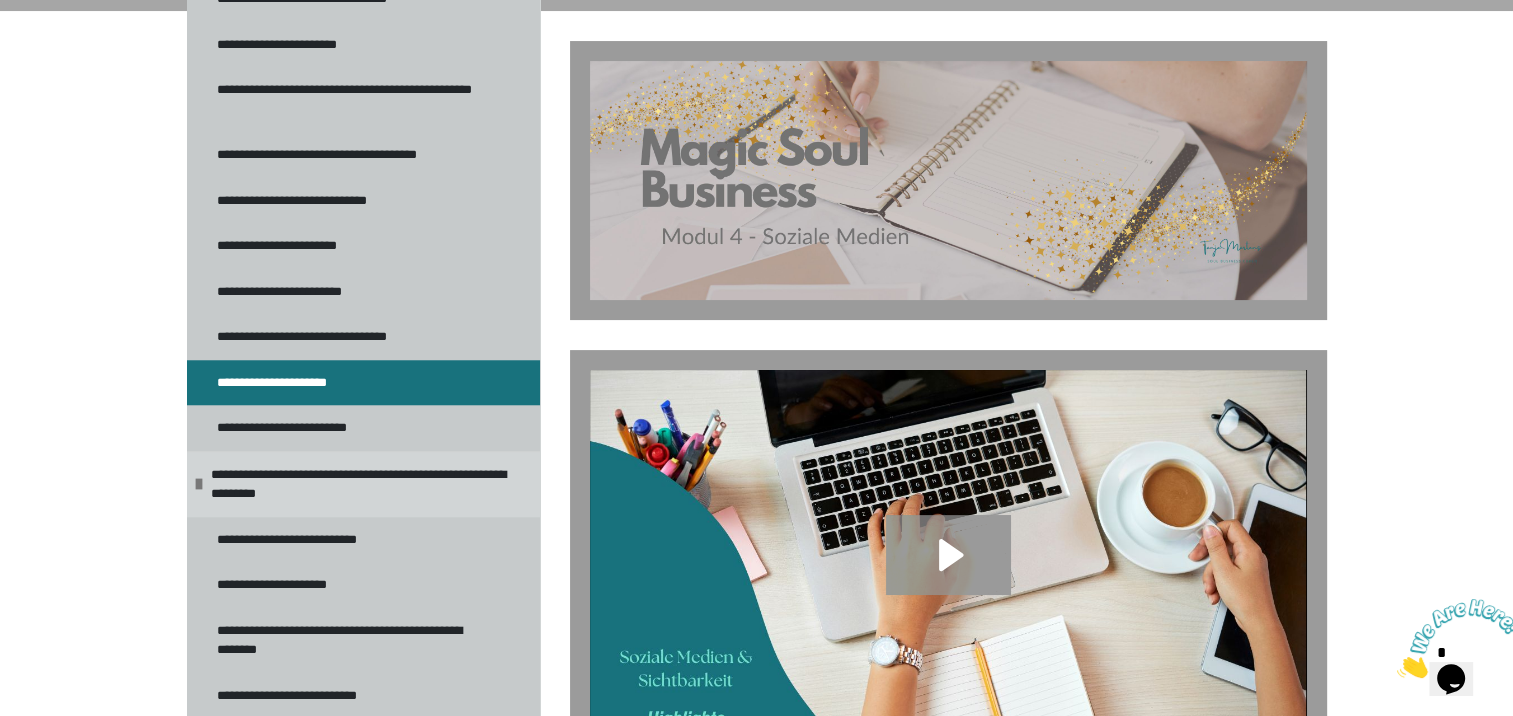 scroll, scrollTop: 660, scrollLeft: 0, axis: vertical 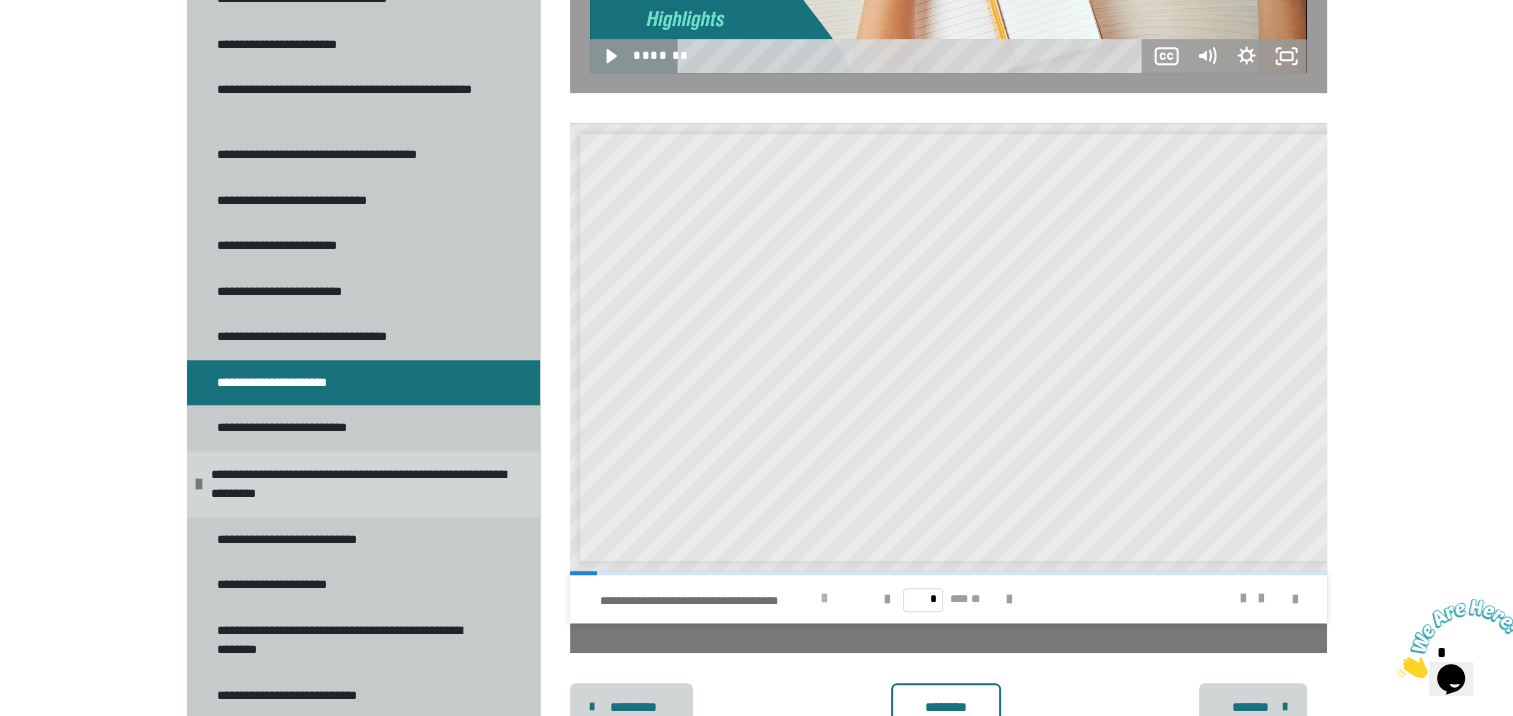 click at bounding box center (824, 599) 